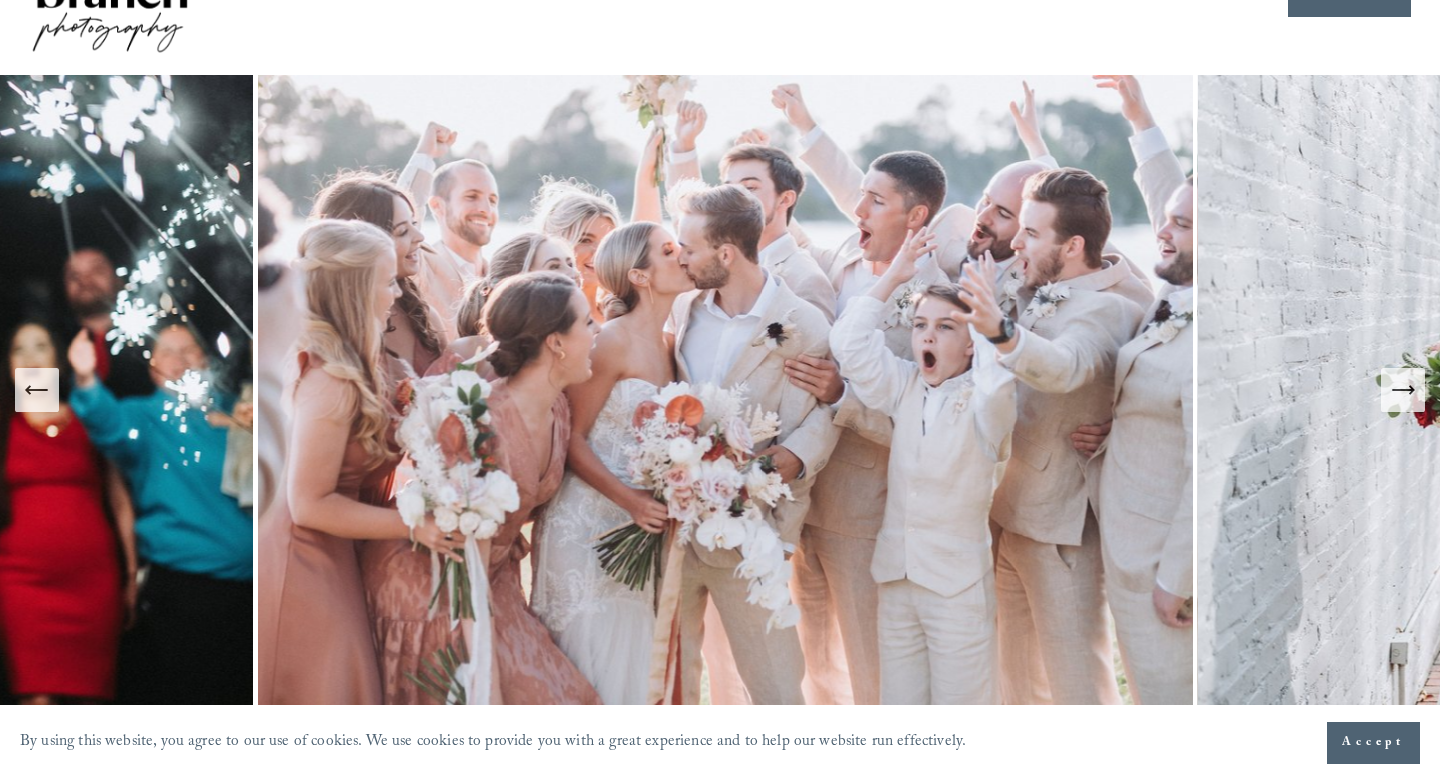 scroll, scrollTop: 111, scrollLeft: 0, axis: vertical 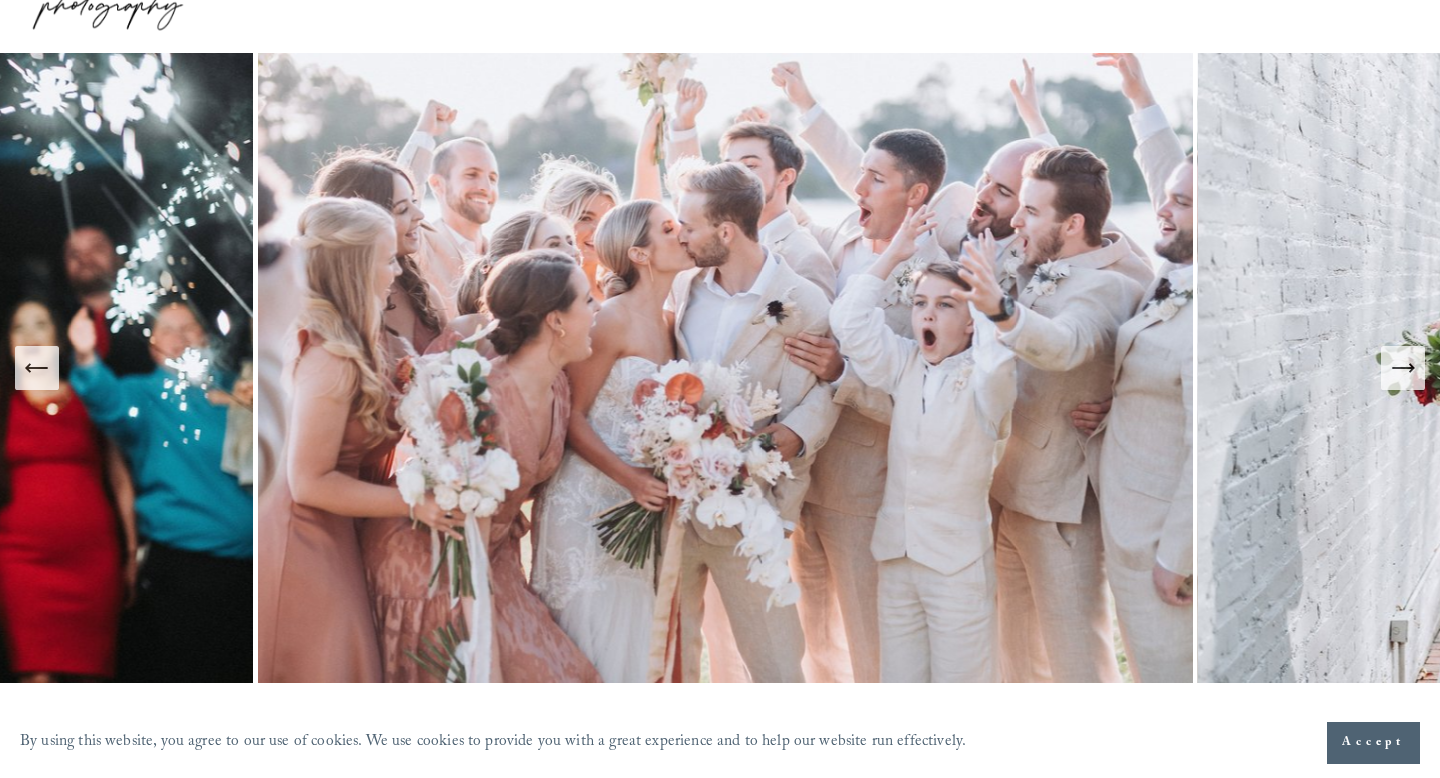 click 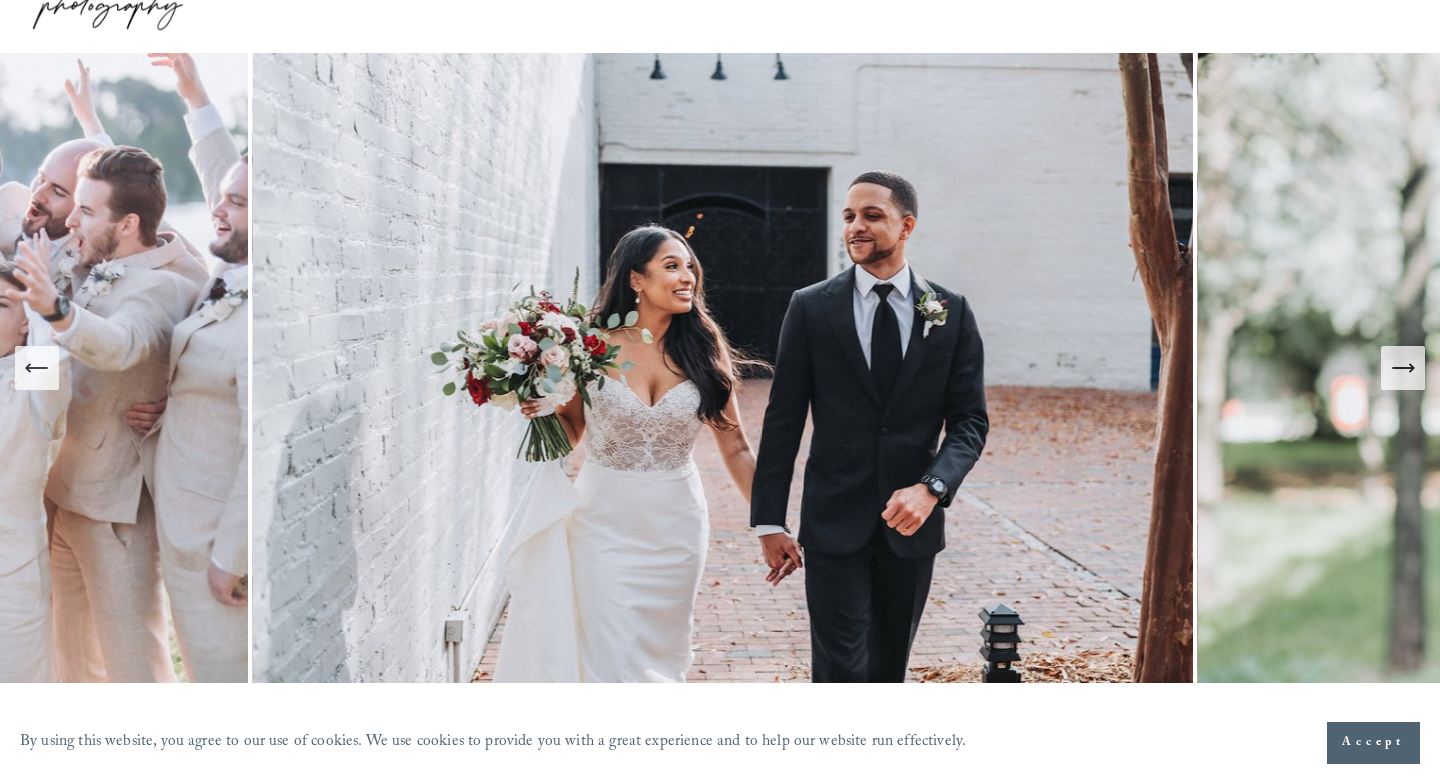 click 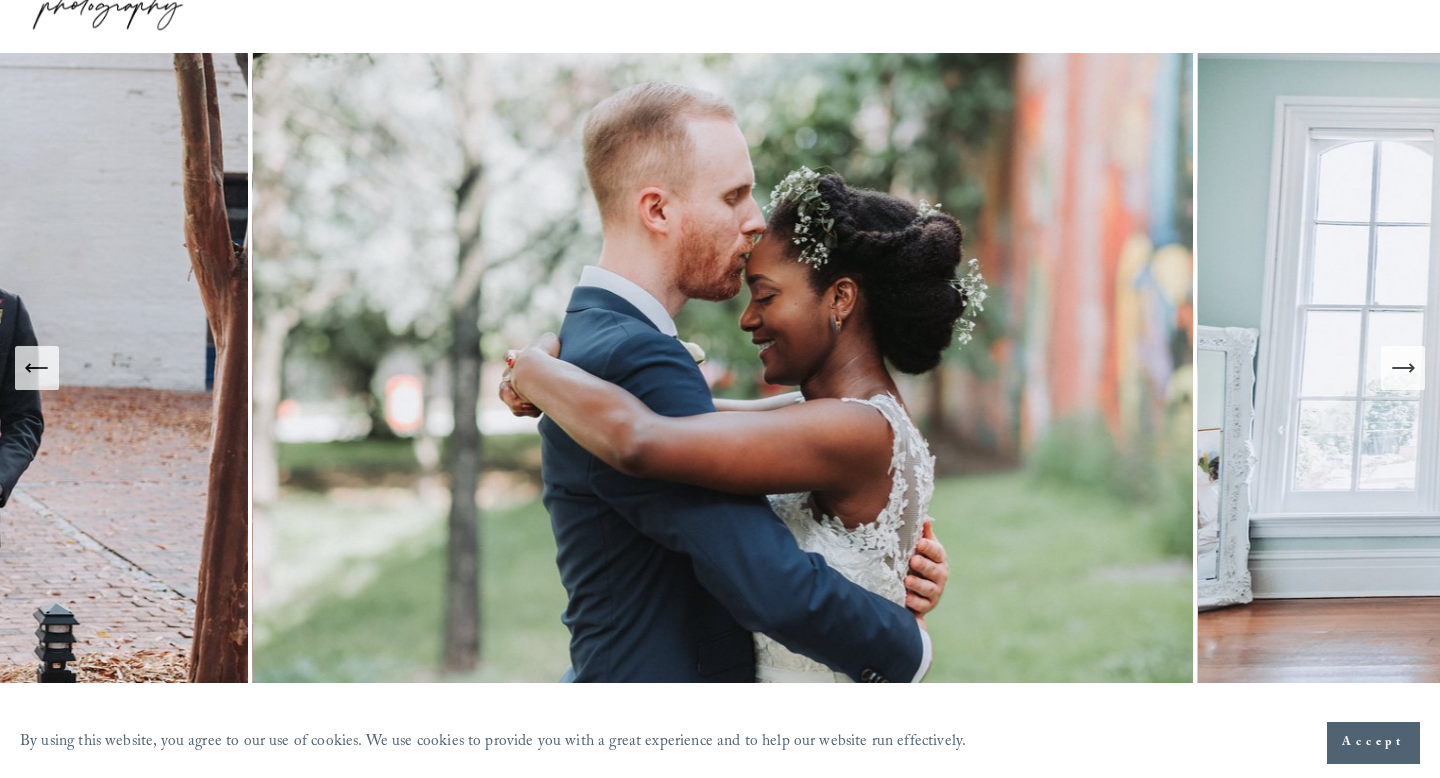 click 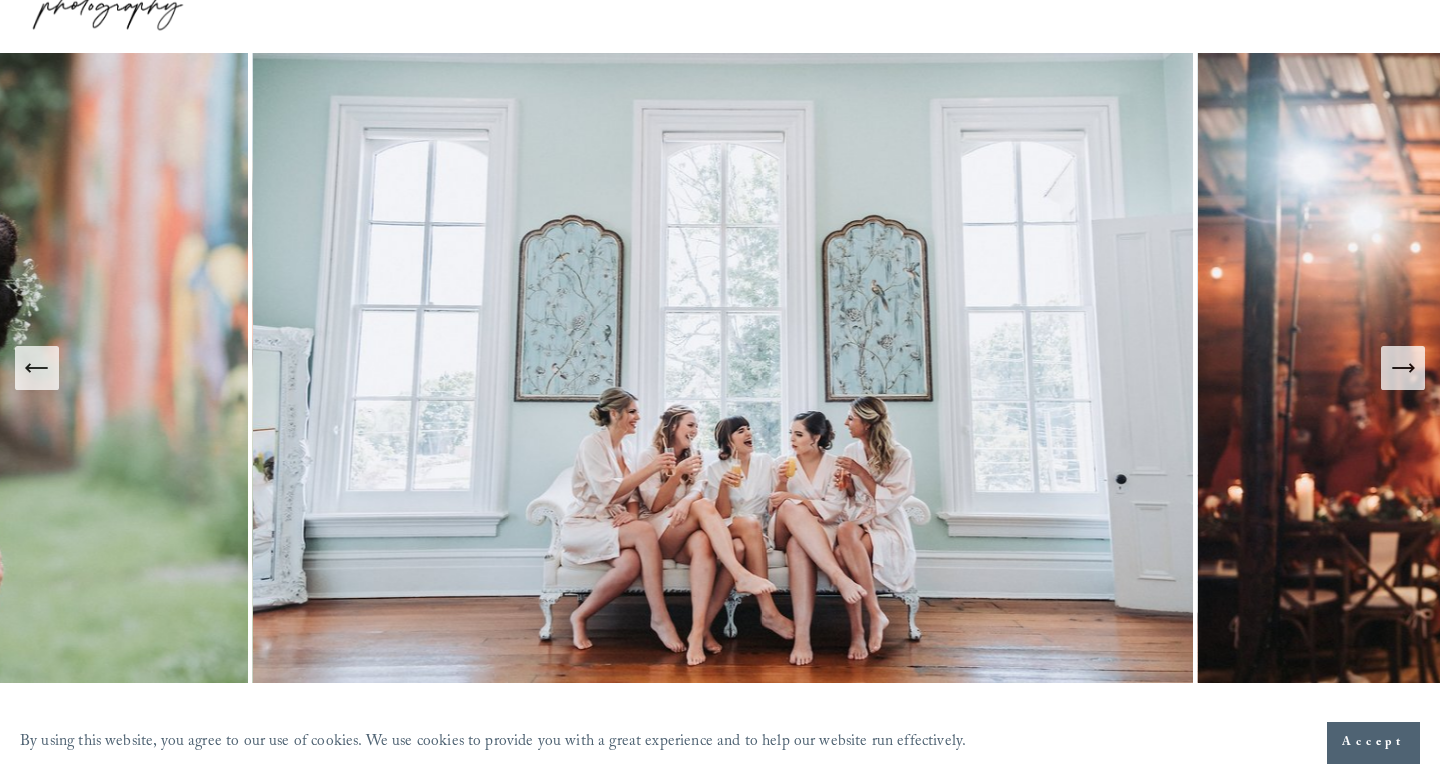 click 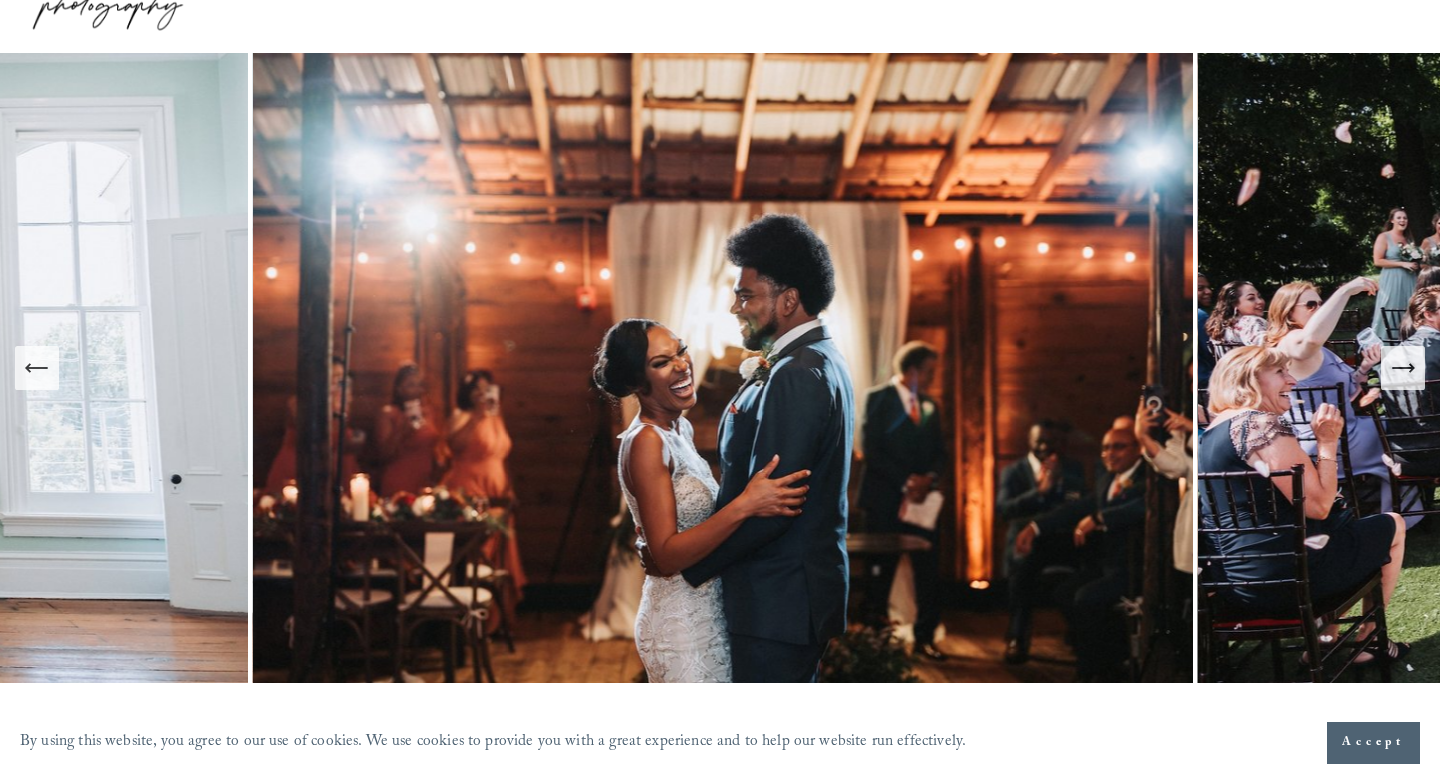 click 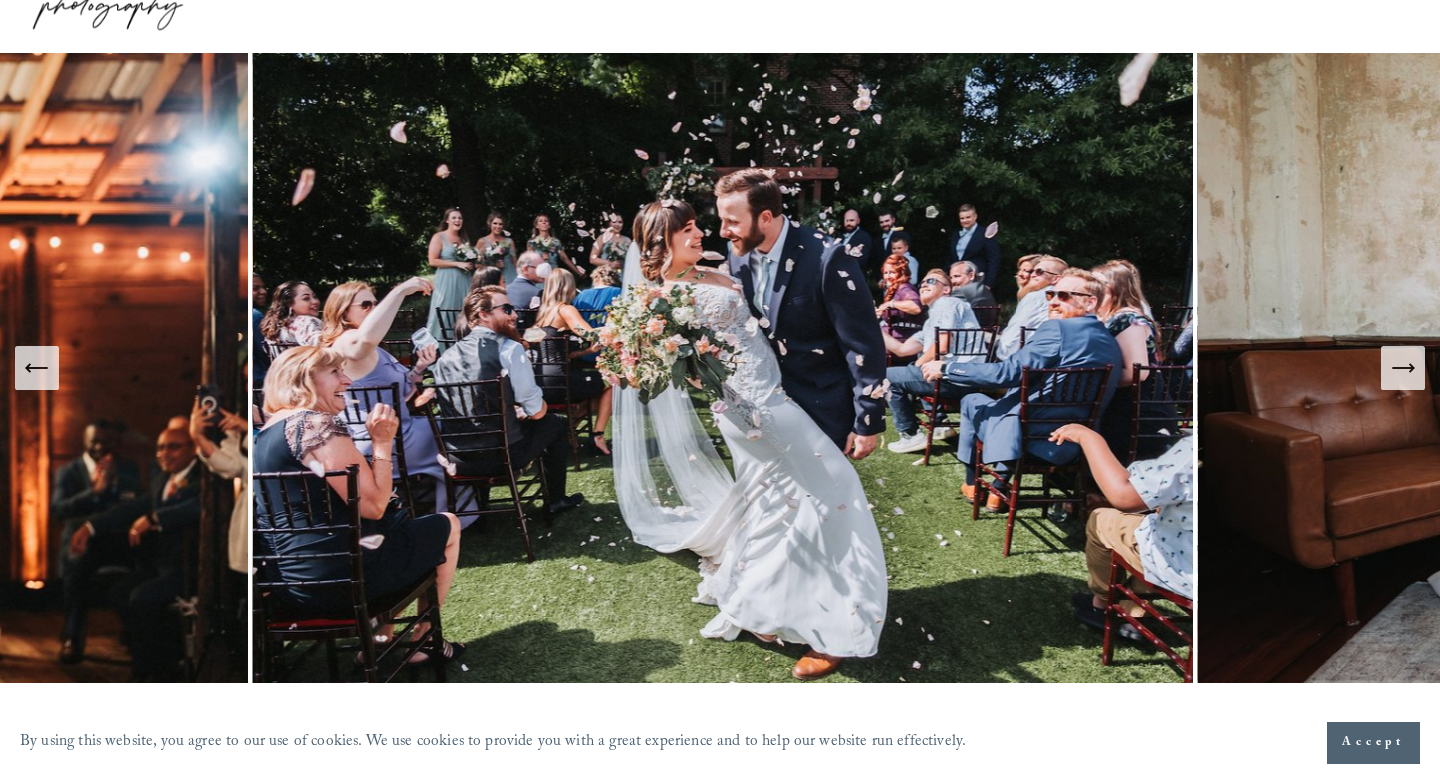 click 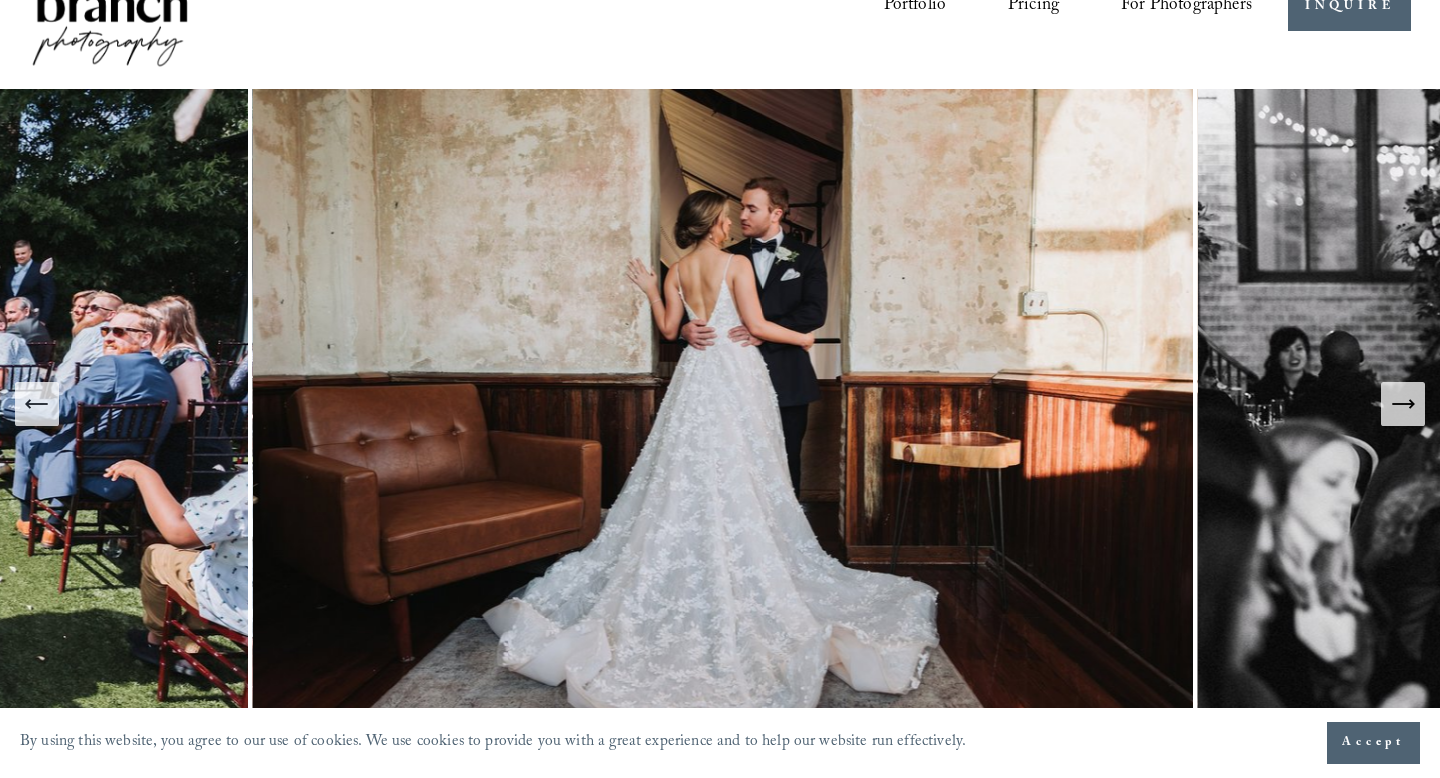 scroll, scrollTop: 0, scrollLeft: 0, axis: both 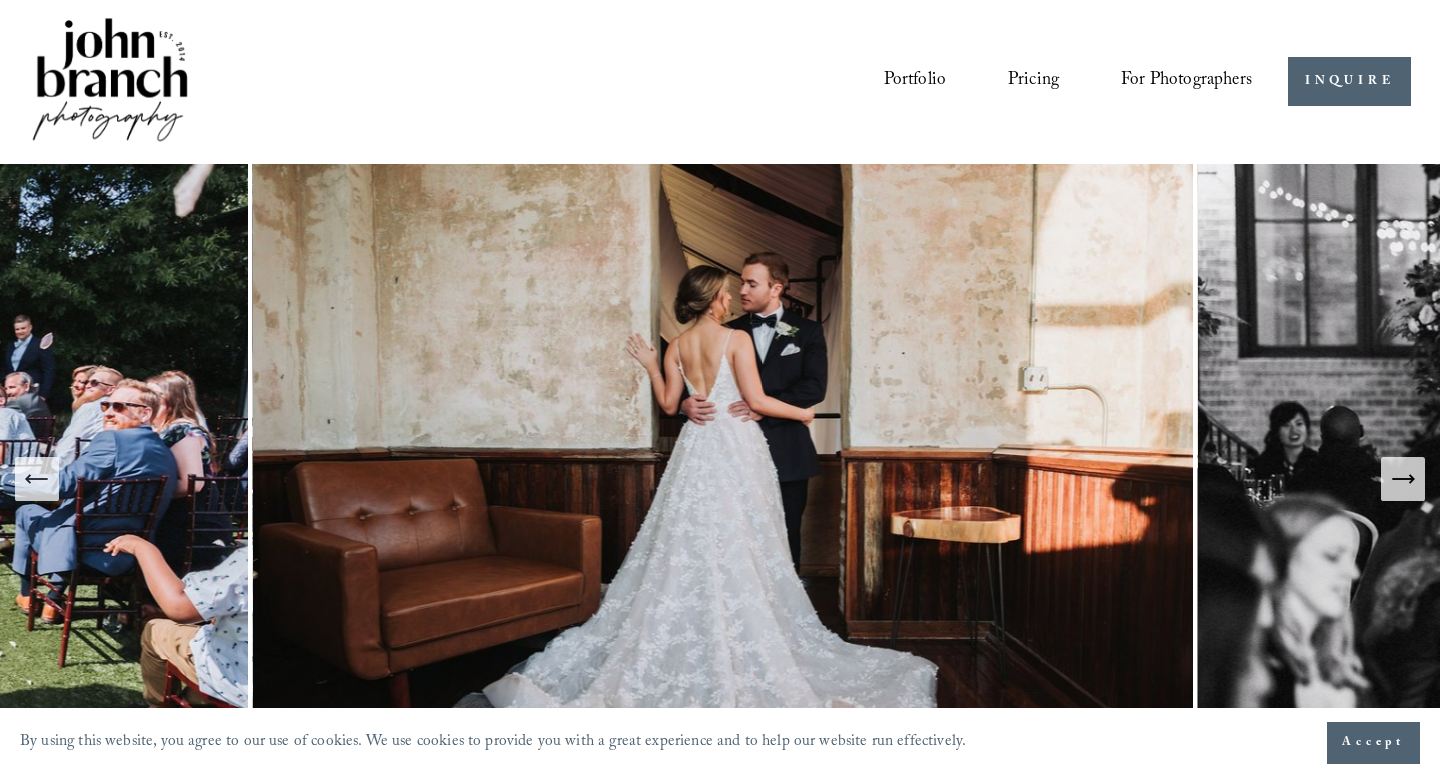 click on "Presets" at bounding box center [0, 0] 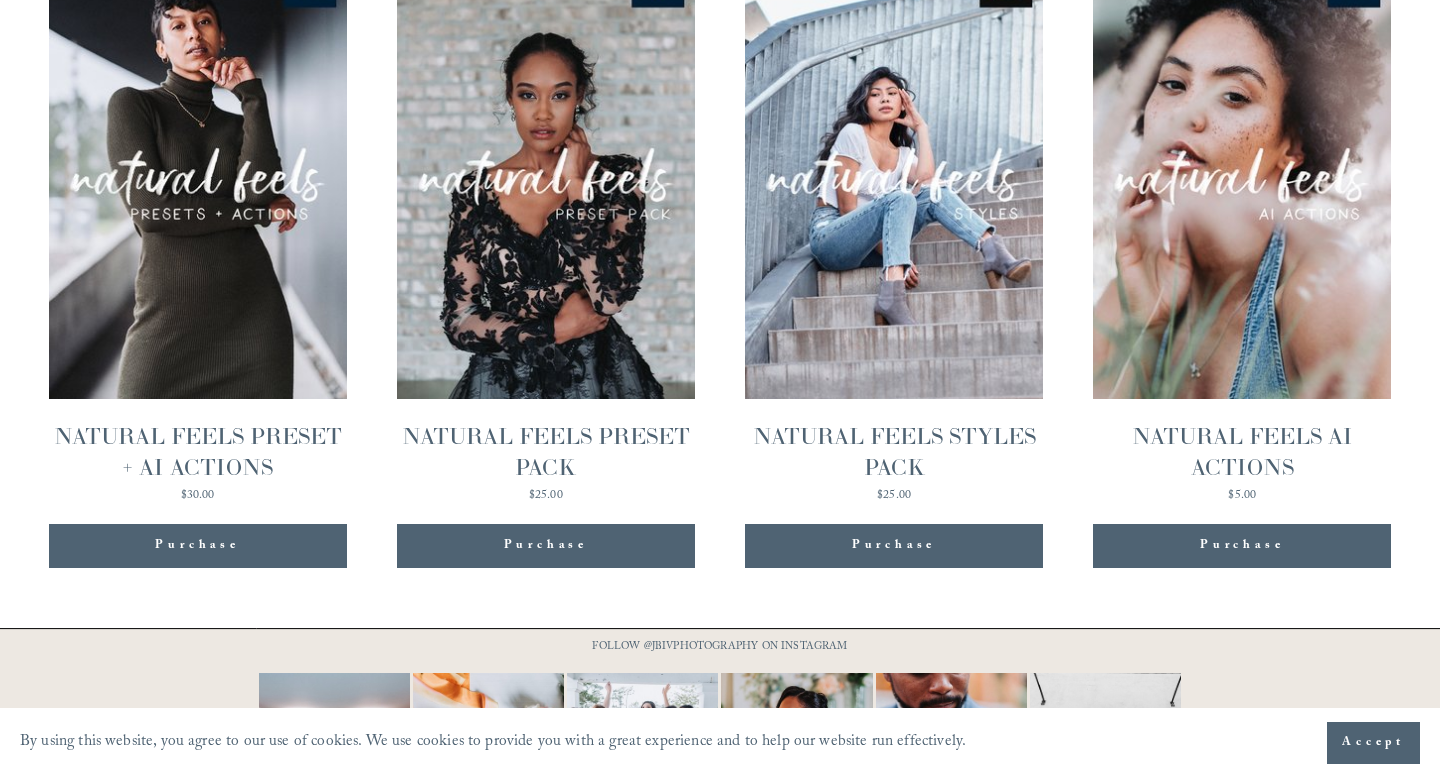 scroll, scrollTop: 2145, scrollLeft: 0, axis: vertical 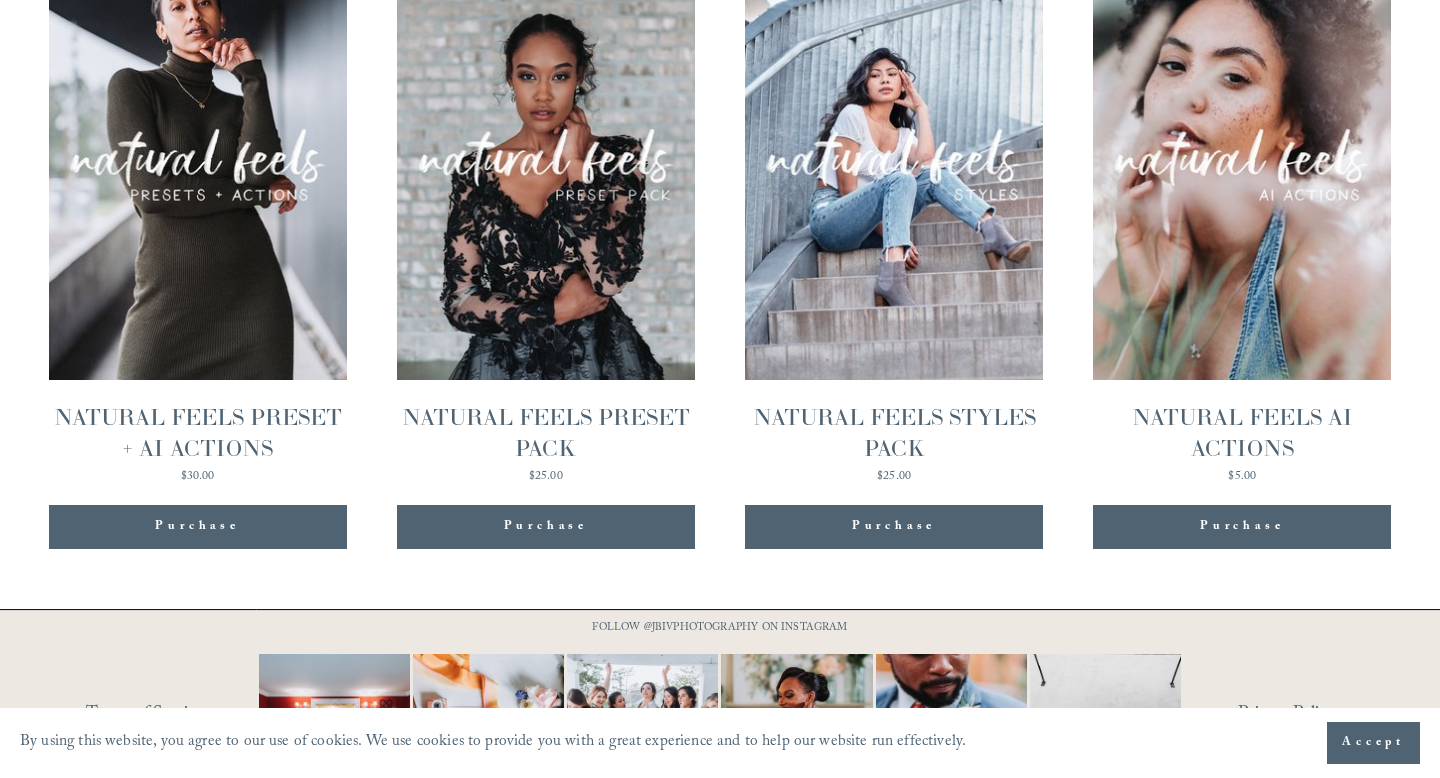 click on "Quick View
NATURAL FEELS AI ACTIONS
$5.00" at bounding box center (1242, 208) 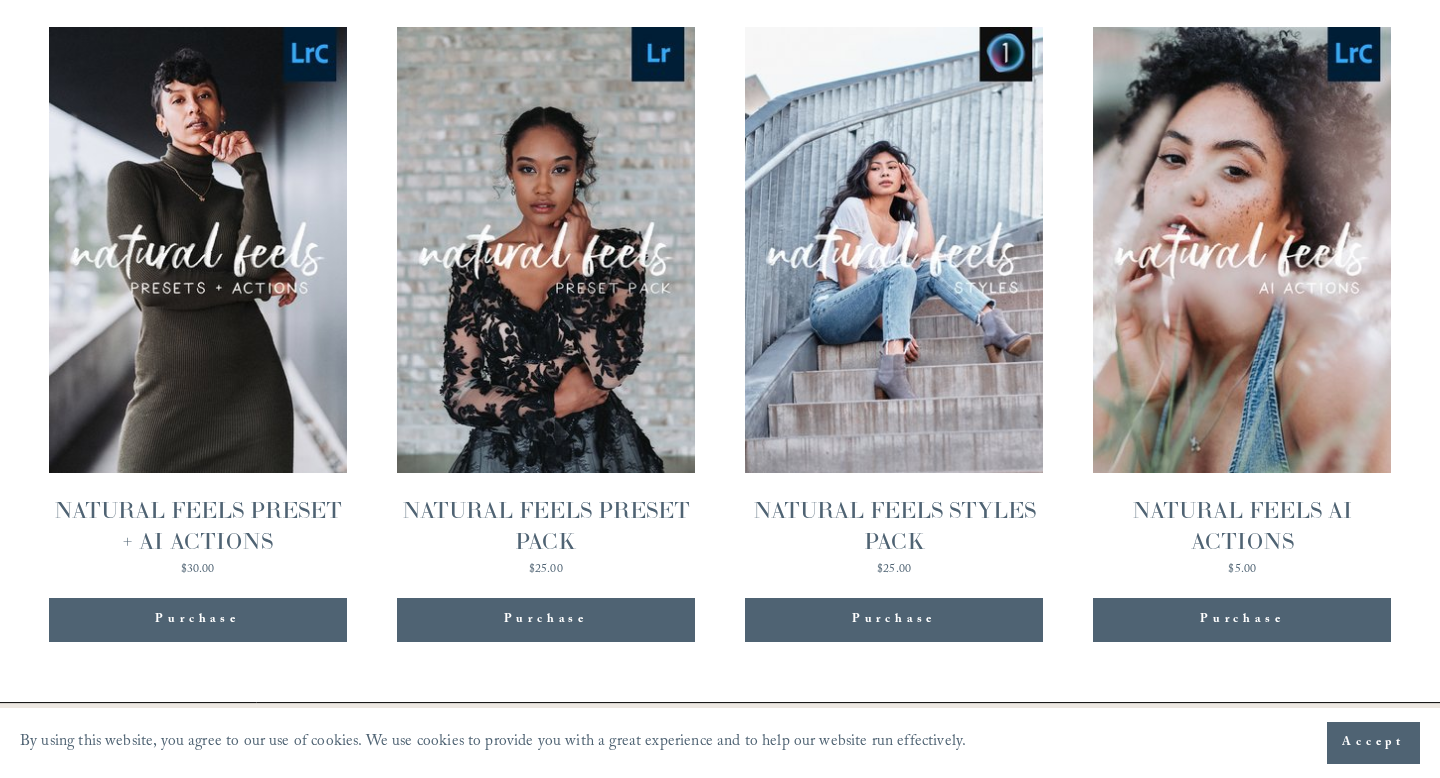 scroll, scrollTop: 2046, scrollLeft: 0, axis: vertical 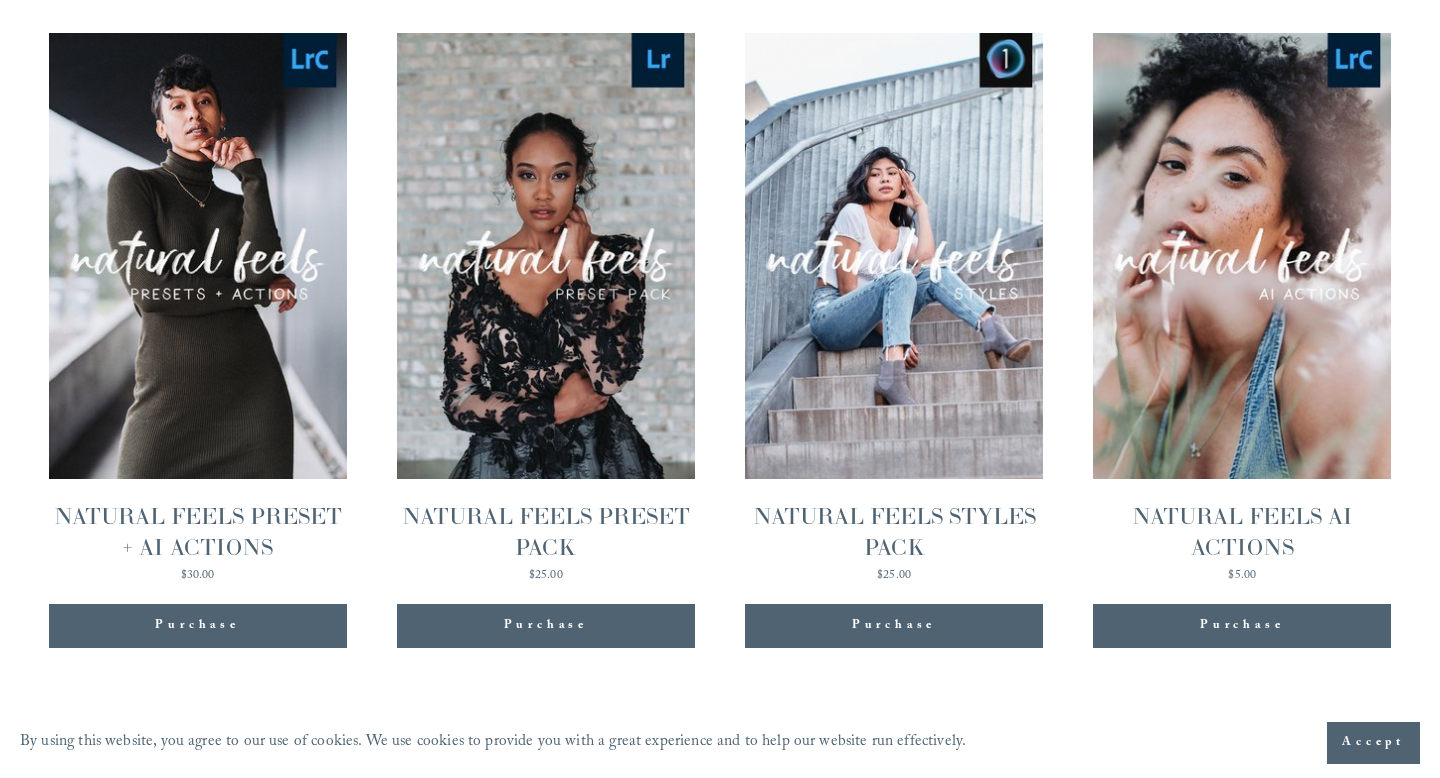 click on "Quick View
NATURAL FEELS PRESET + AI ACTIONS
$30.00" at bounding box center [198, 307] 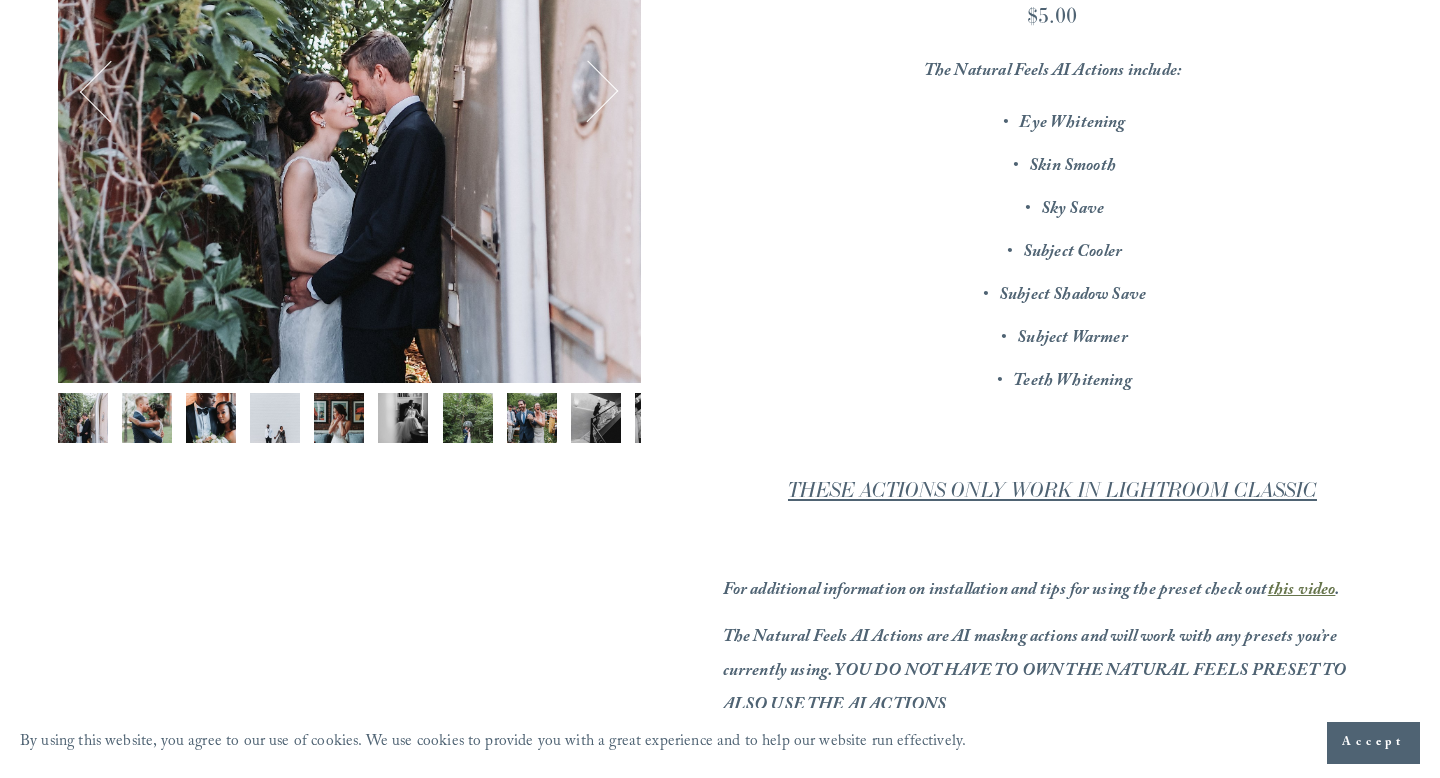 scroll, scrollTop: 487, scrollLeft: 0, axis: vertical 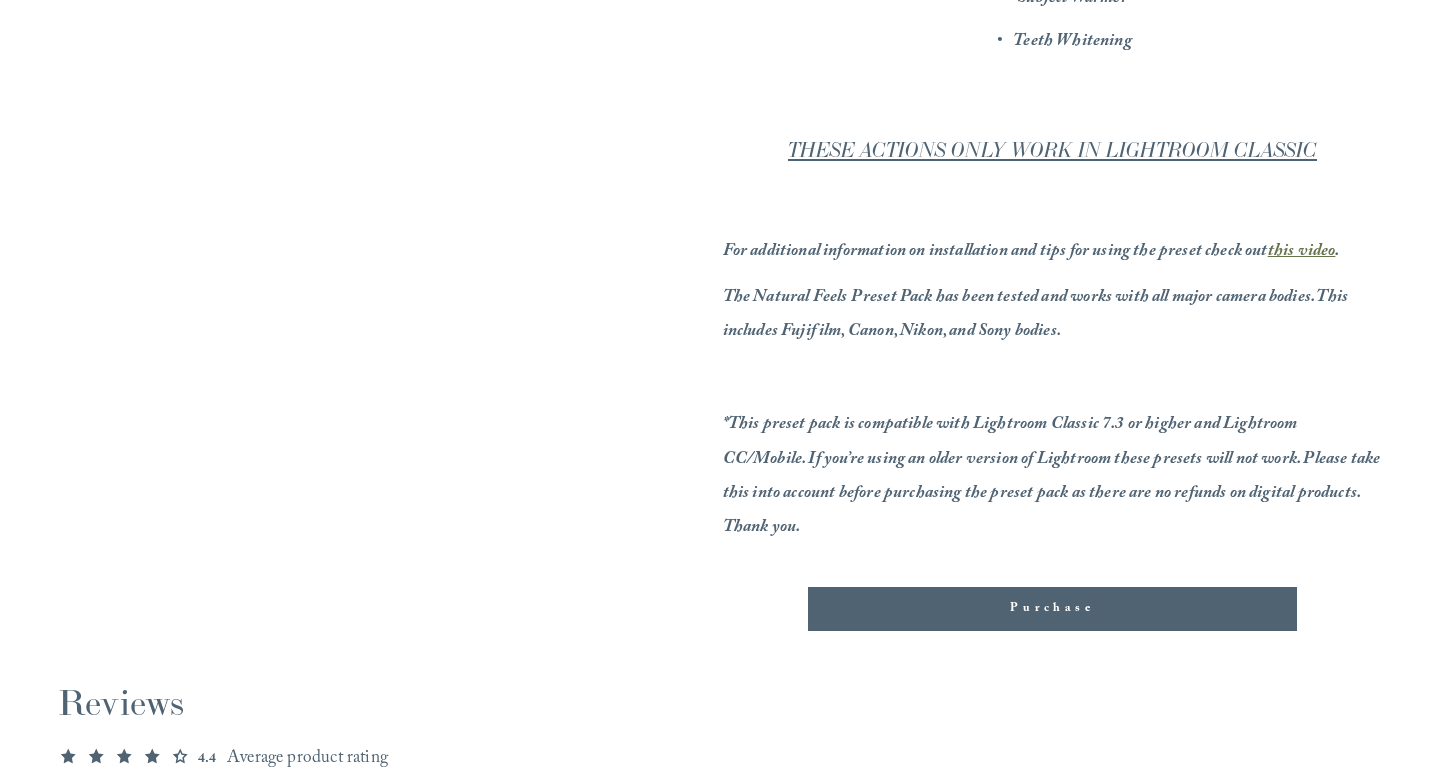 click on "Purchase" at bounding box center [1052, 609] 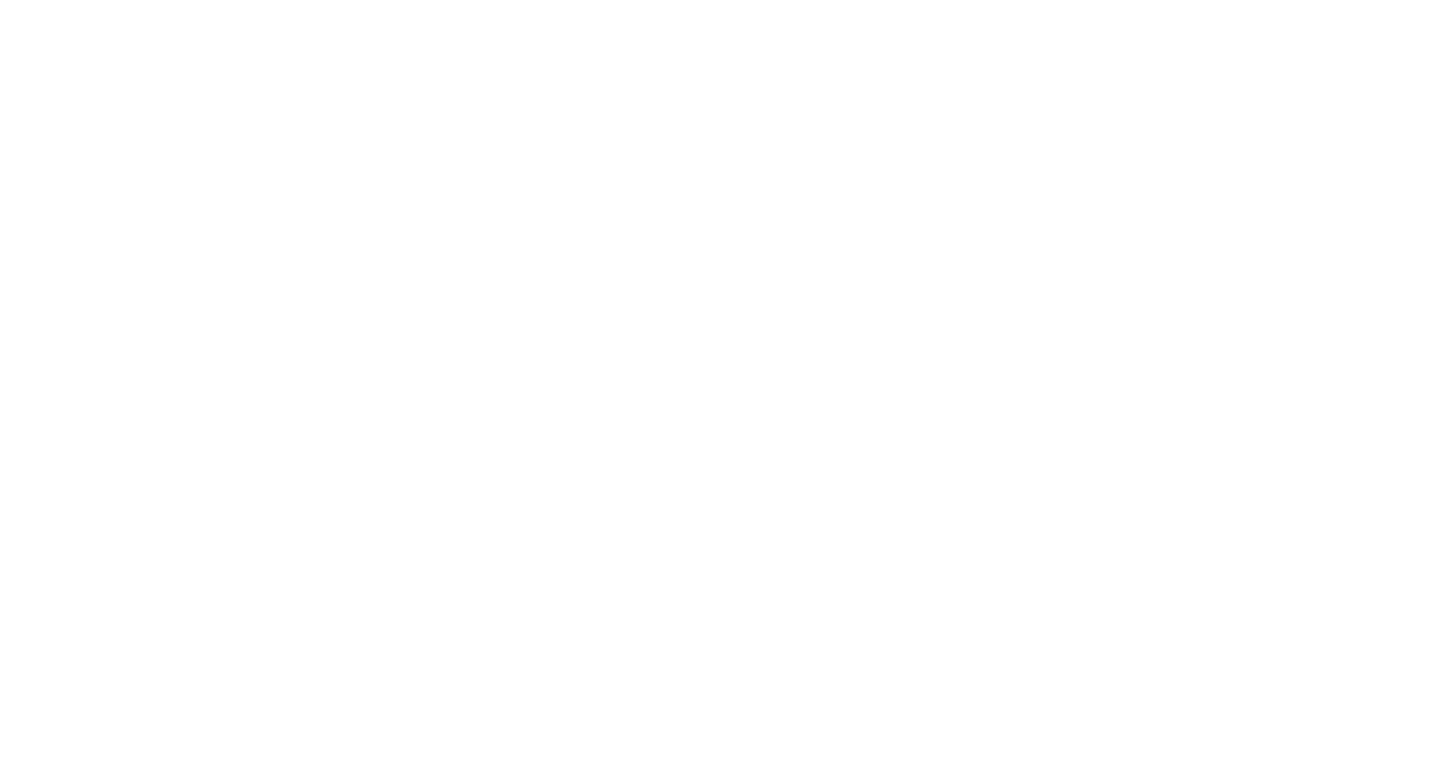 scroll, scrollTop: 0, scrollLeft: 0, axis: both 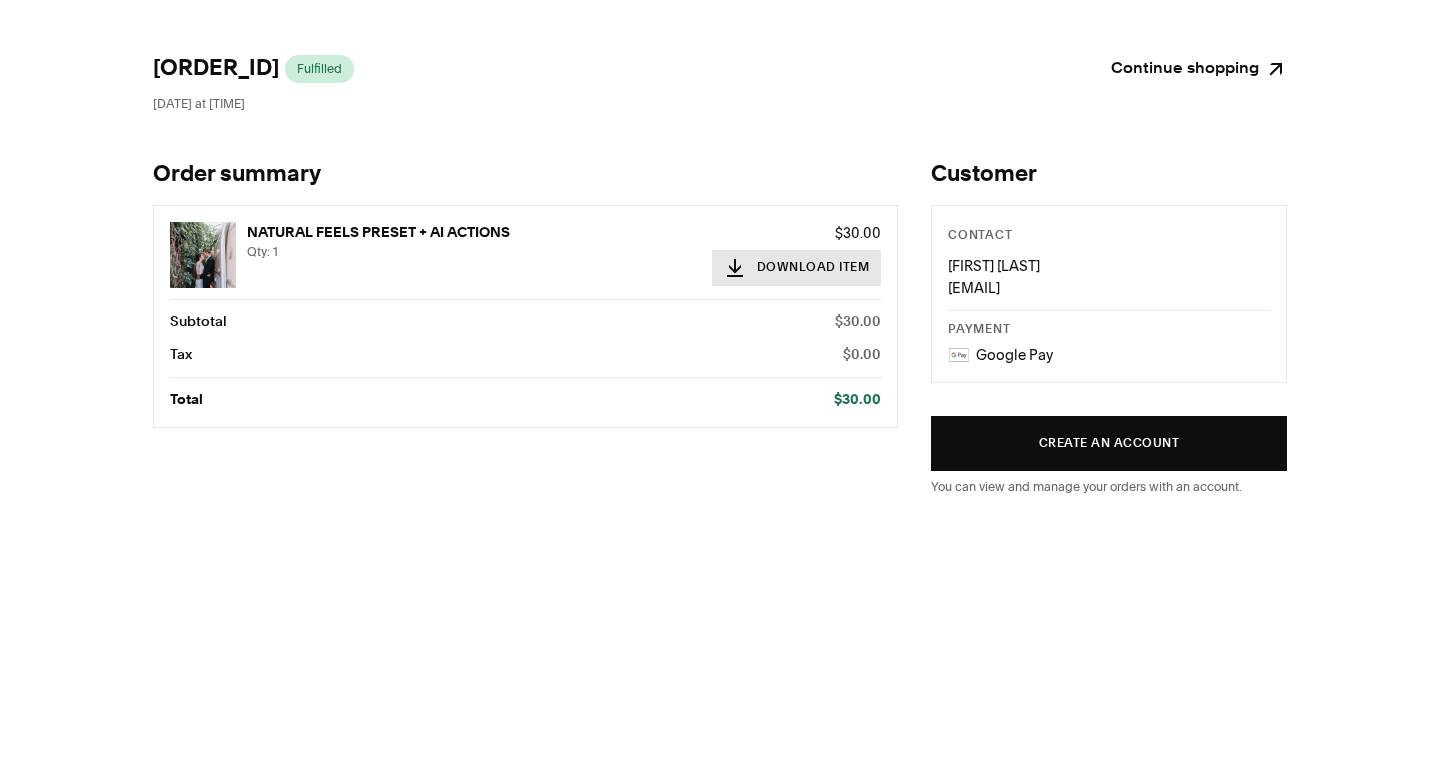 click 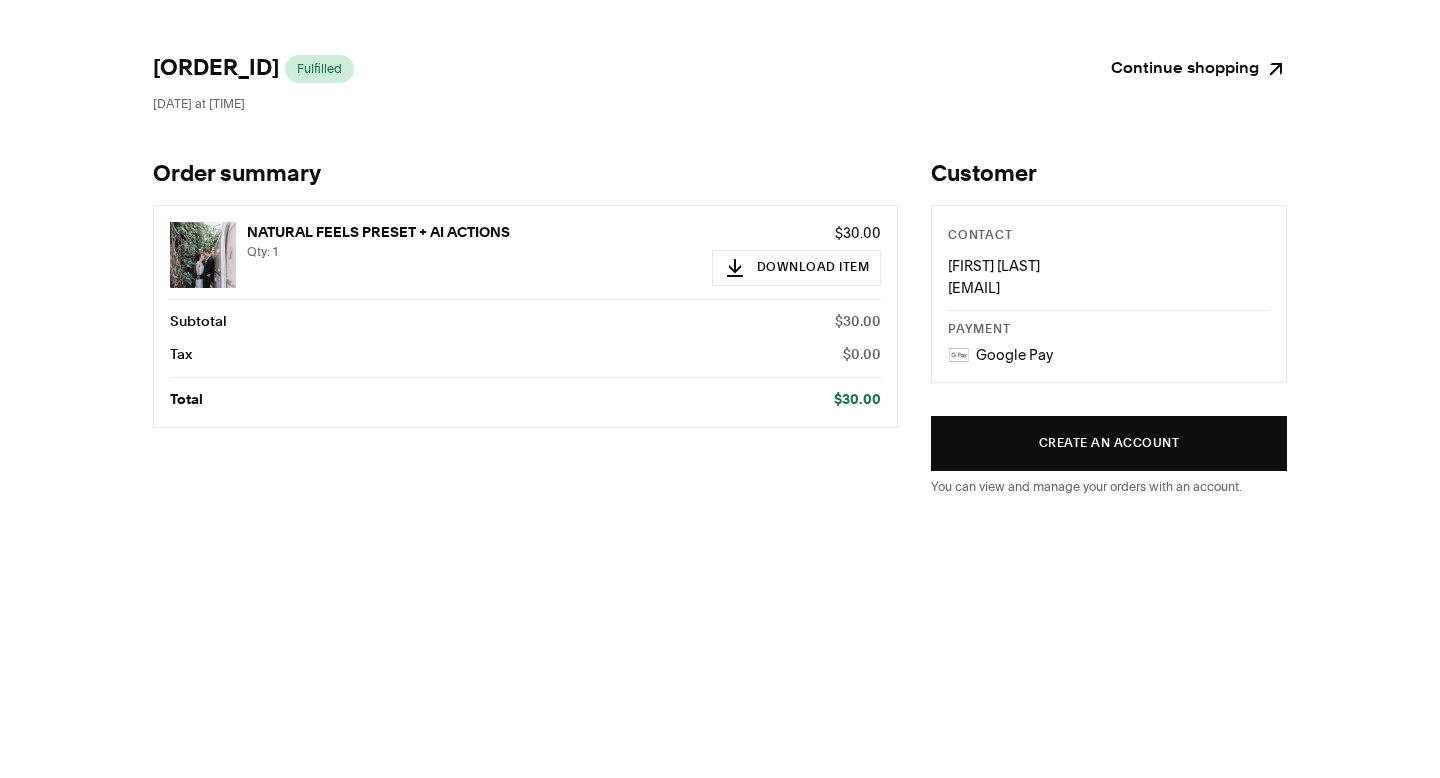 click on "Continue shopping" at bounding box center (1199, 69) 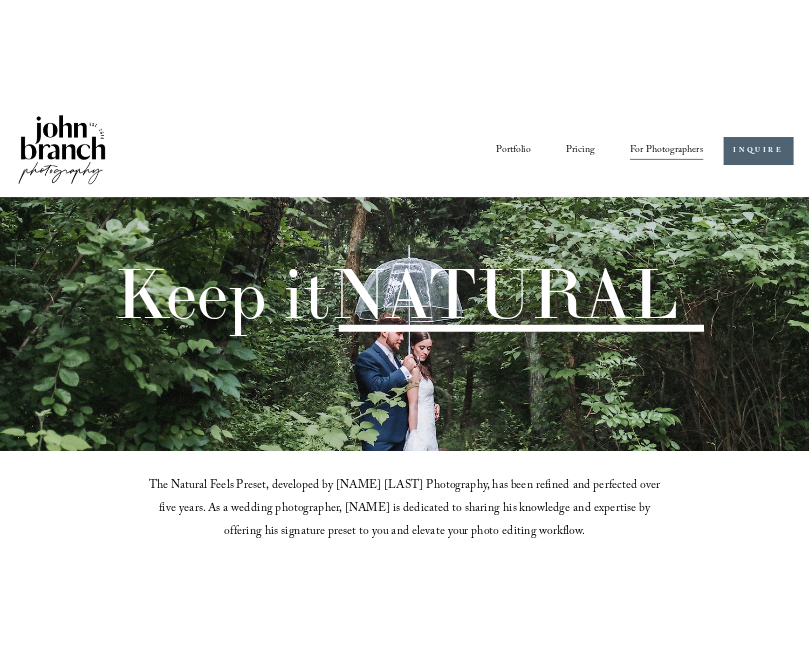 scroll, scrollTop: 0, scrollLeft: 0, axis: both 